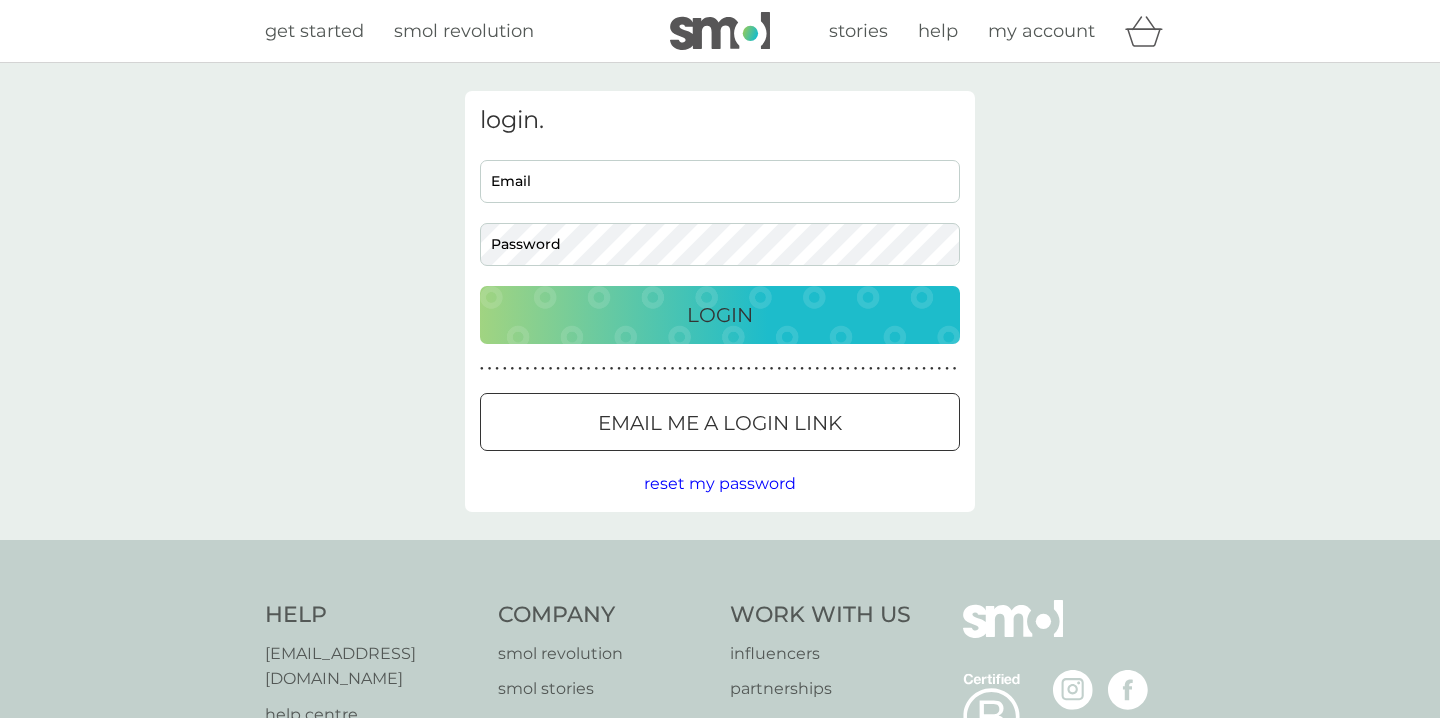 scroll, scrollTop: 0, scrollLeft: 0, axis: both 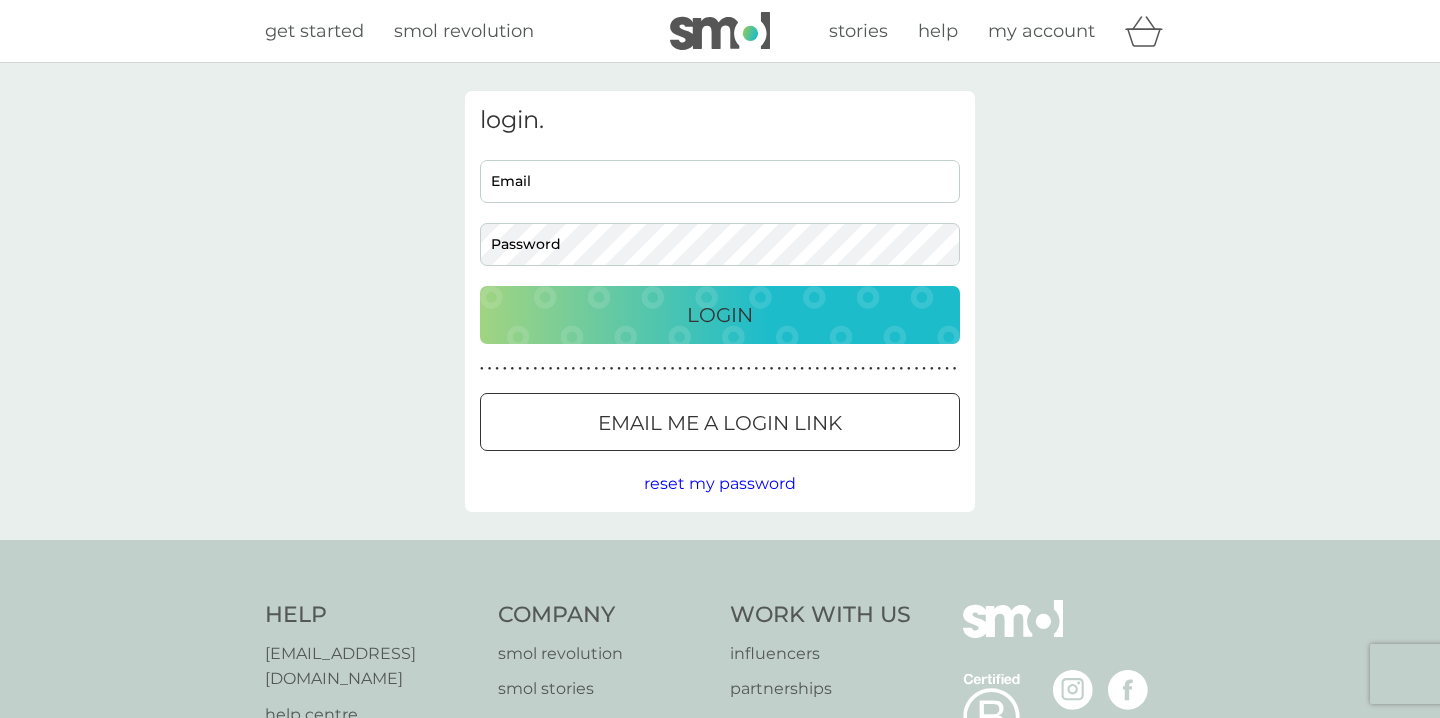 type on "[EMAIL_ADDRESS][DOMAIN_NAME]" 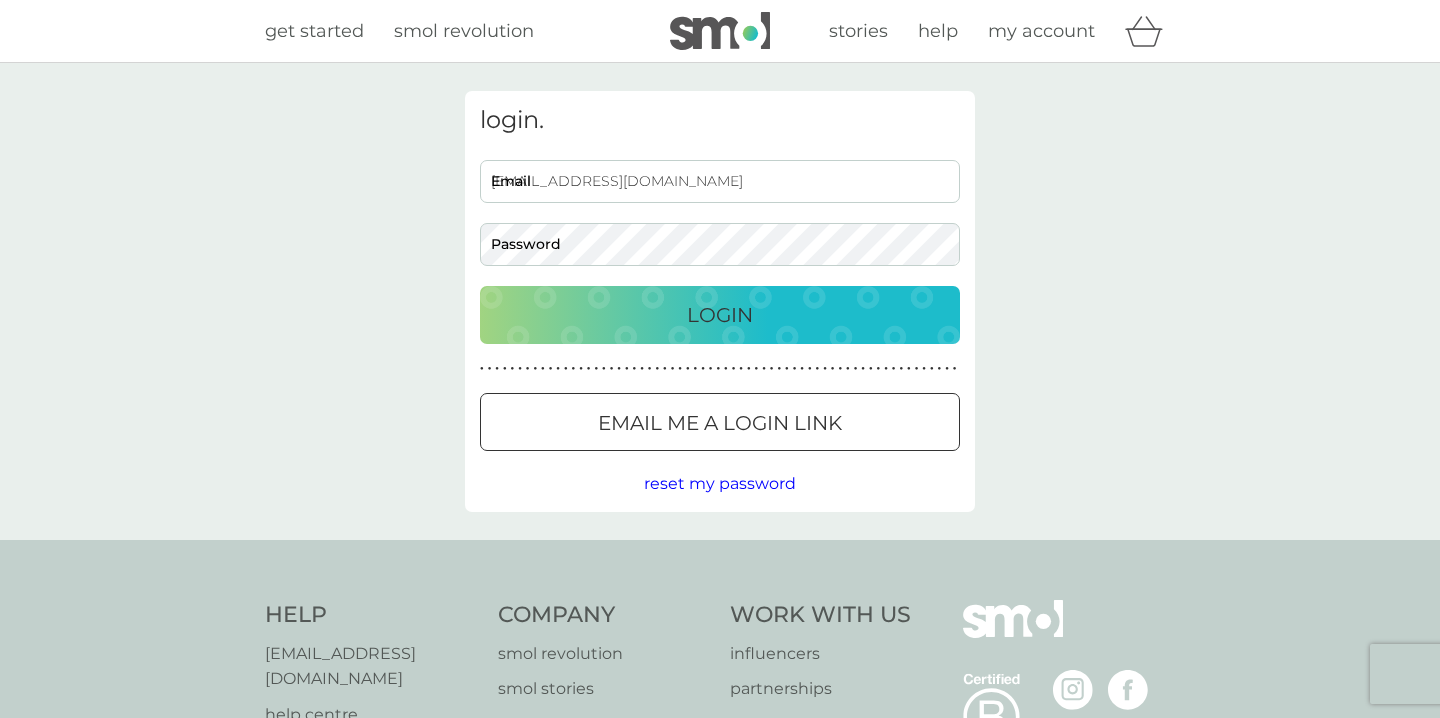 click on "Login" at bounding box center (720, 315) 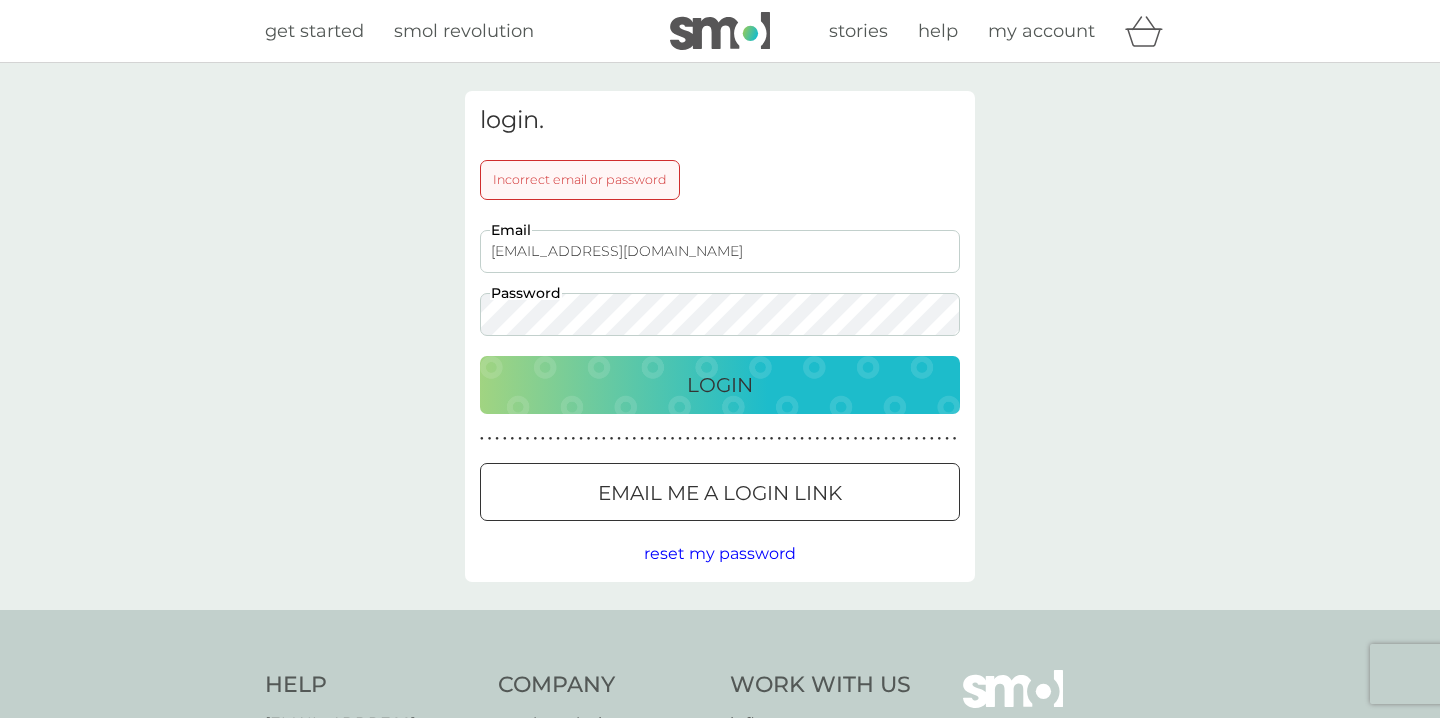 click on "Login" at bounding box center [720, 385] 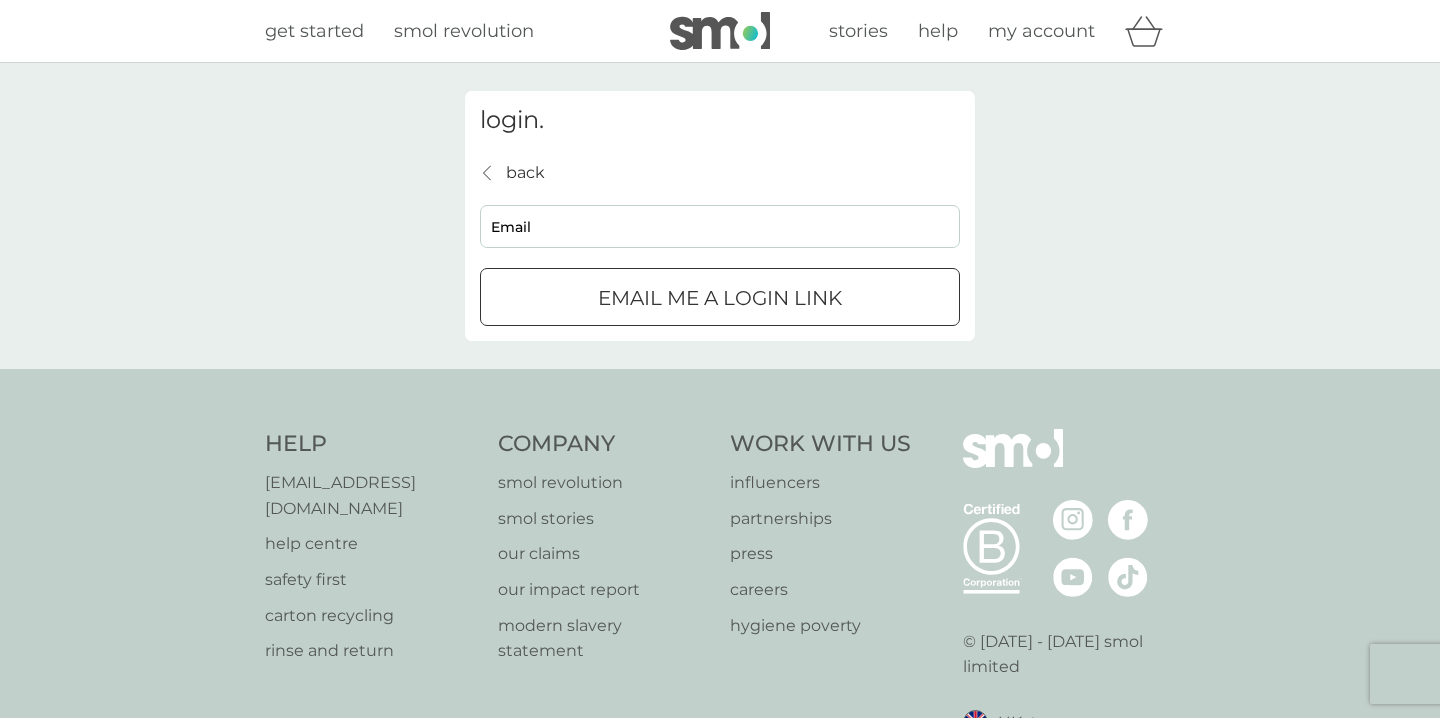 click on "Email" at bounding box center (720, 226) 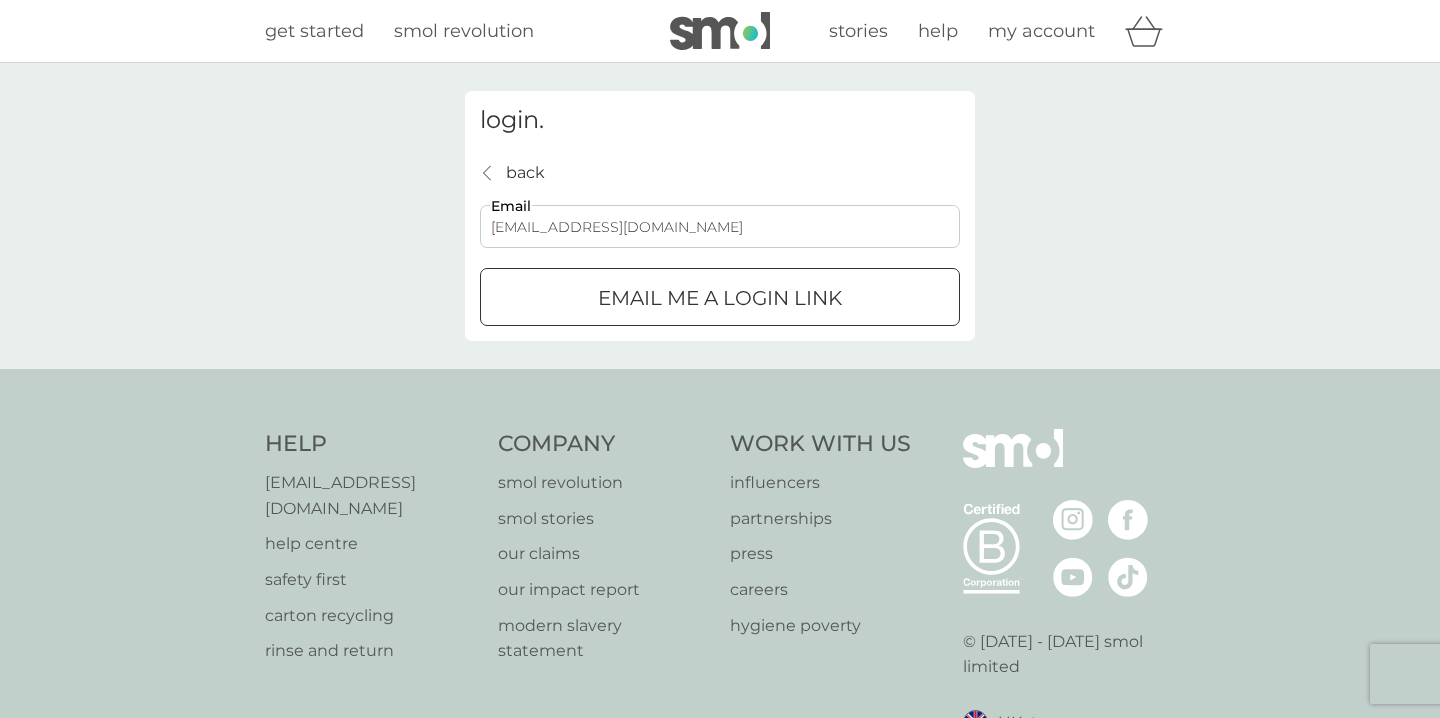 type on "[EMAIL_ADDRESS][DOMAIN_NAME]" 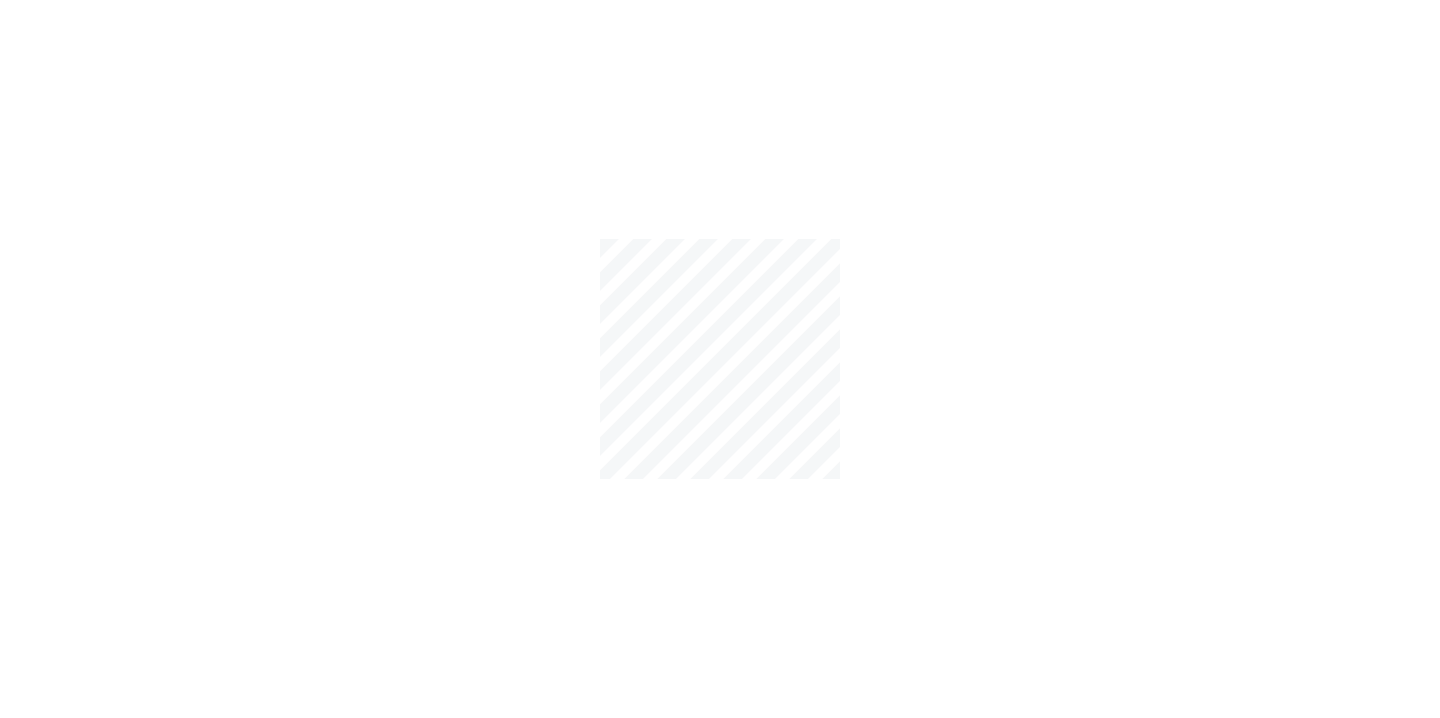 scroll, scrollTop: 0, scrollLeft: 0, axis: both 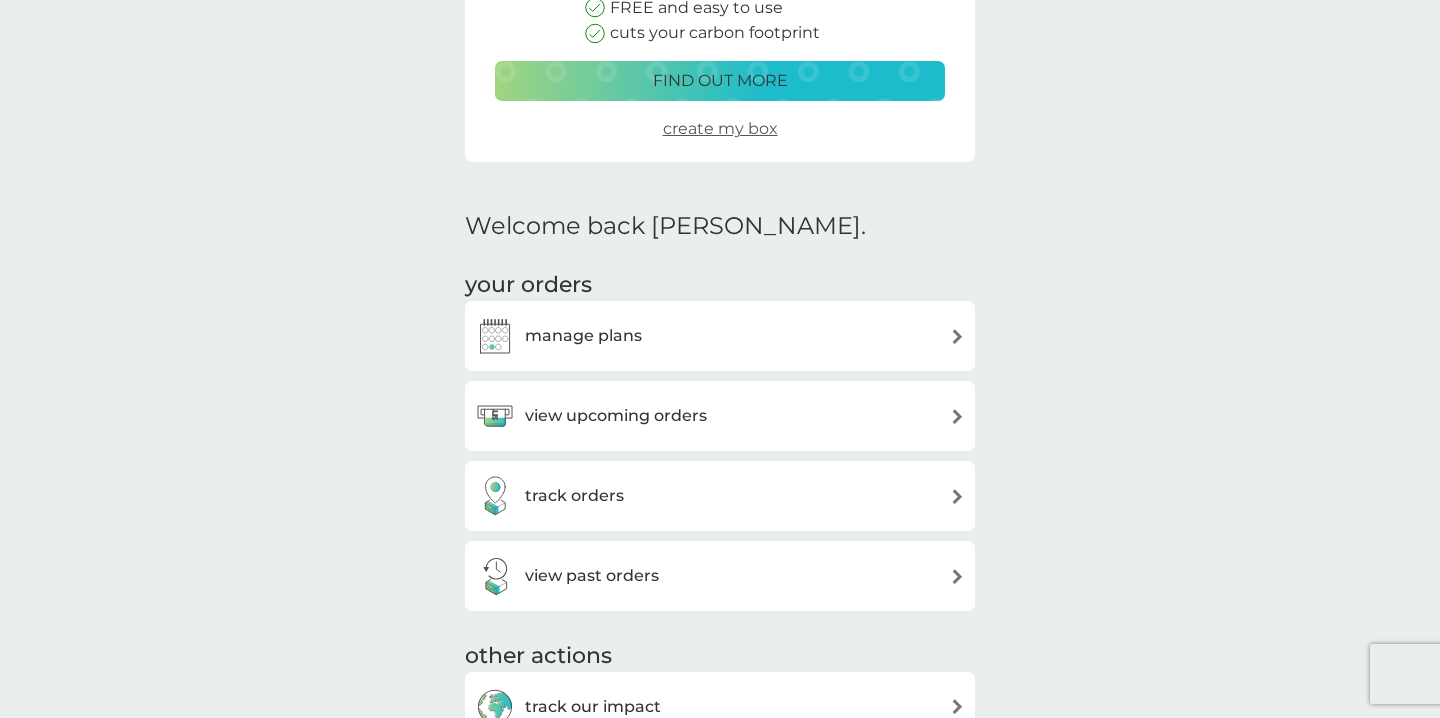 click on "manage plans" at bounding box center [720, 336] 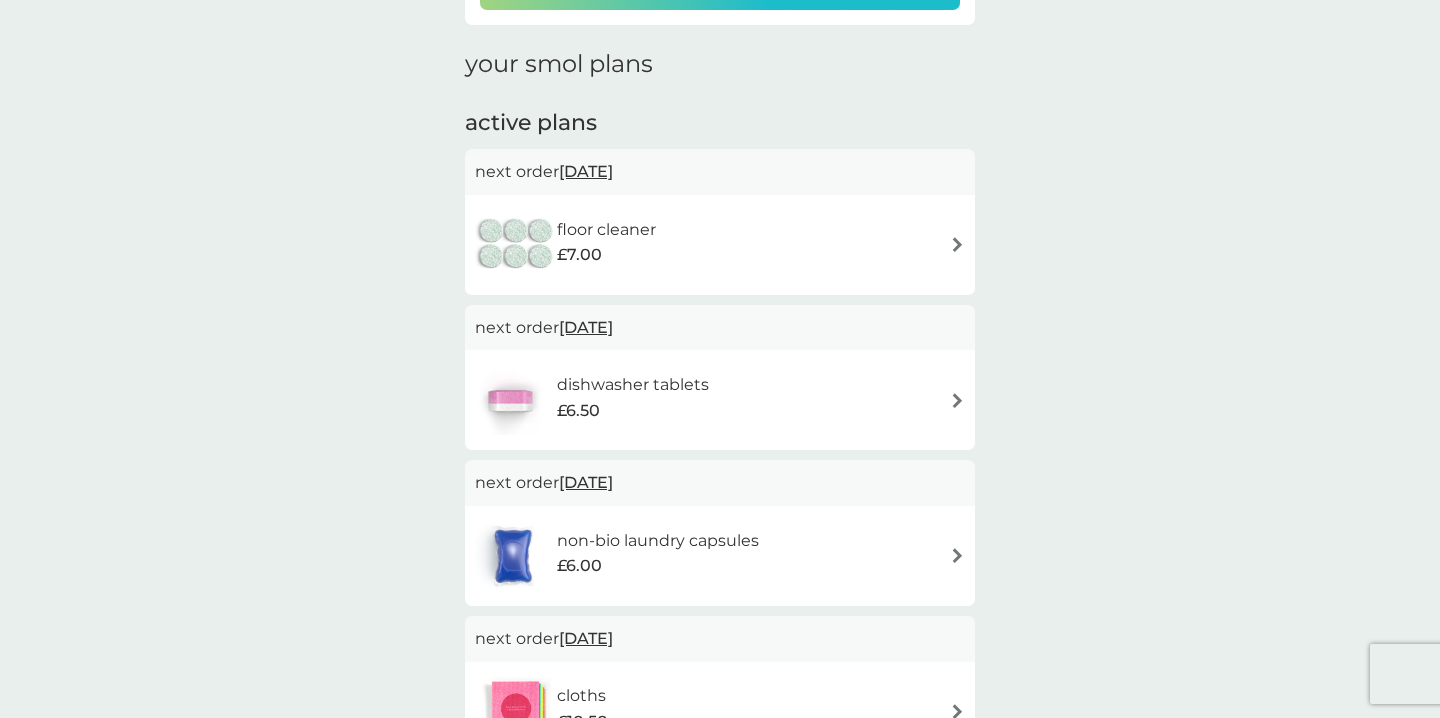 scroll, scrollTop: 0, scrollLeft: 0, axis: both 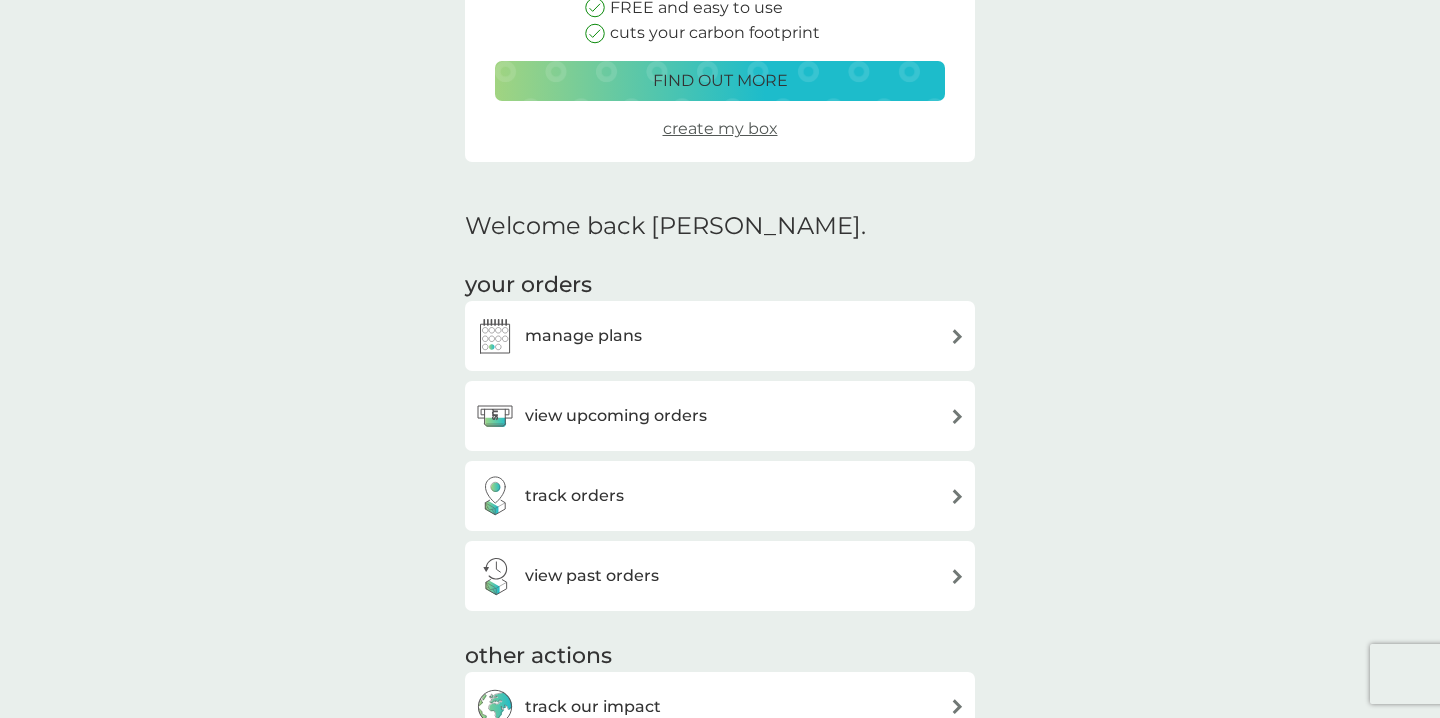 click on "view upcoming orders" at bounding box center [720, 416] 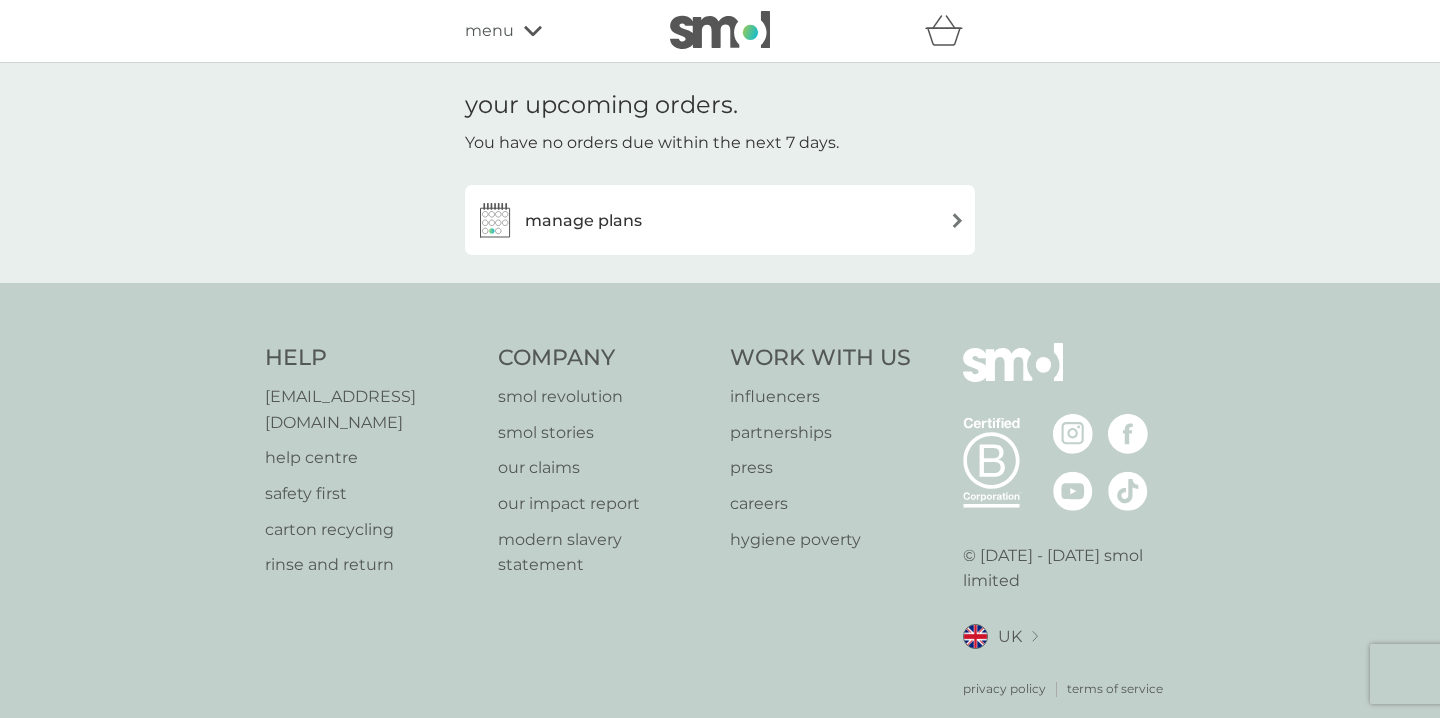 click on "manage plans" at bounding box center [720, 220] 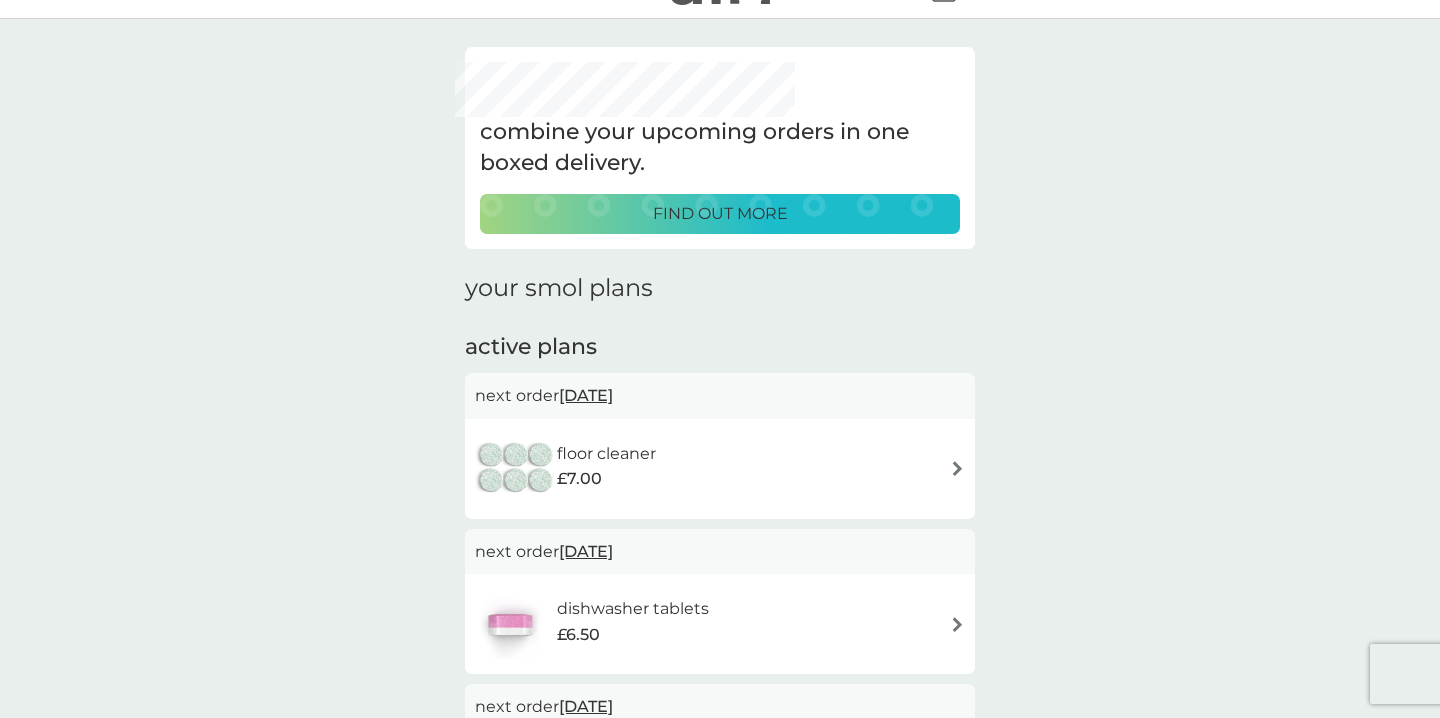 scroll, scrollTop: 0, scrollLeft: 0, axis: both 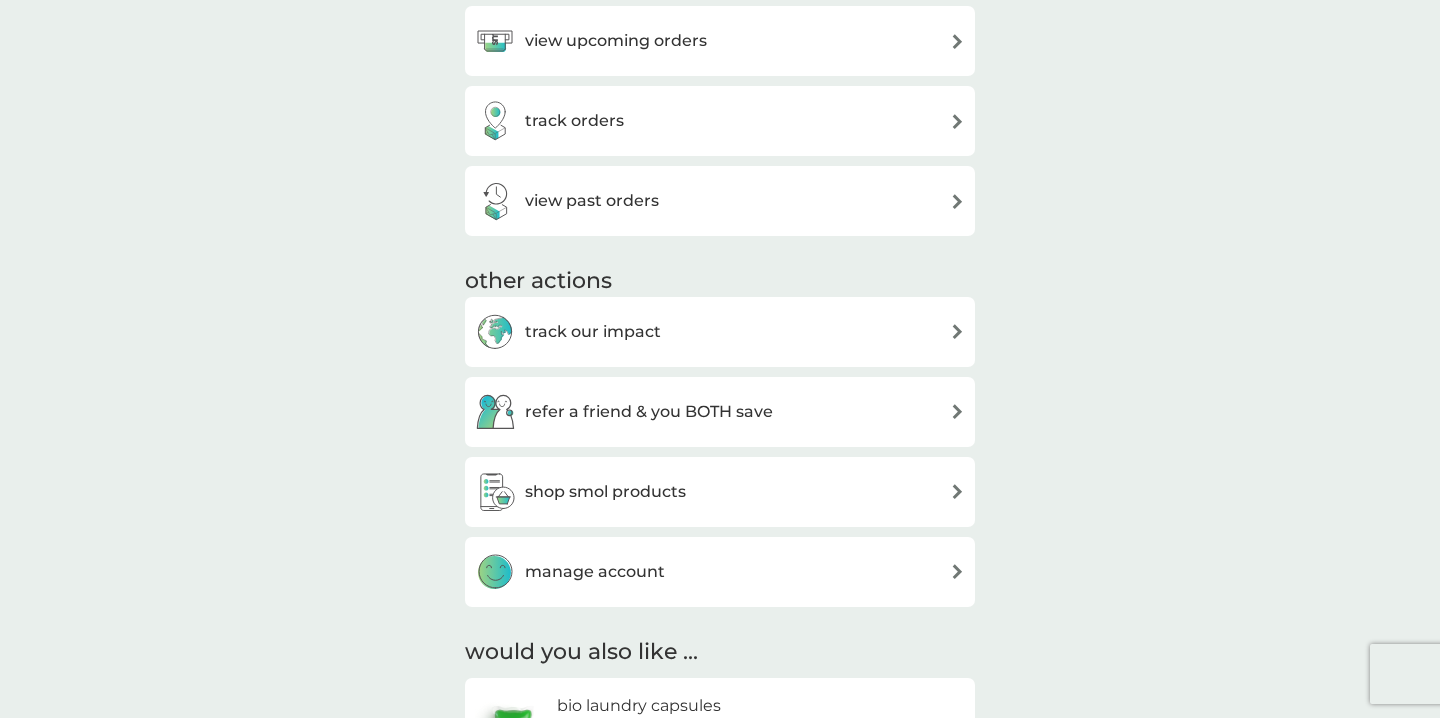 click on "view past orders" at bounding box center [567, 201] 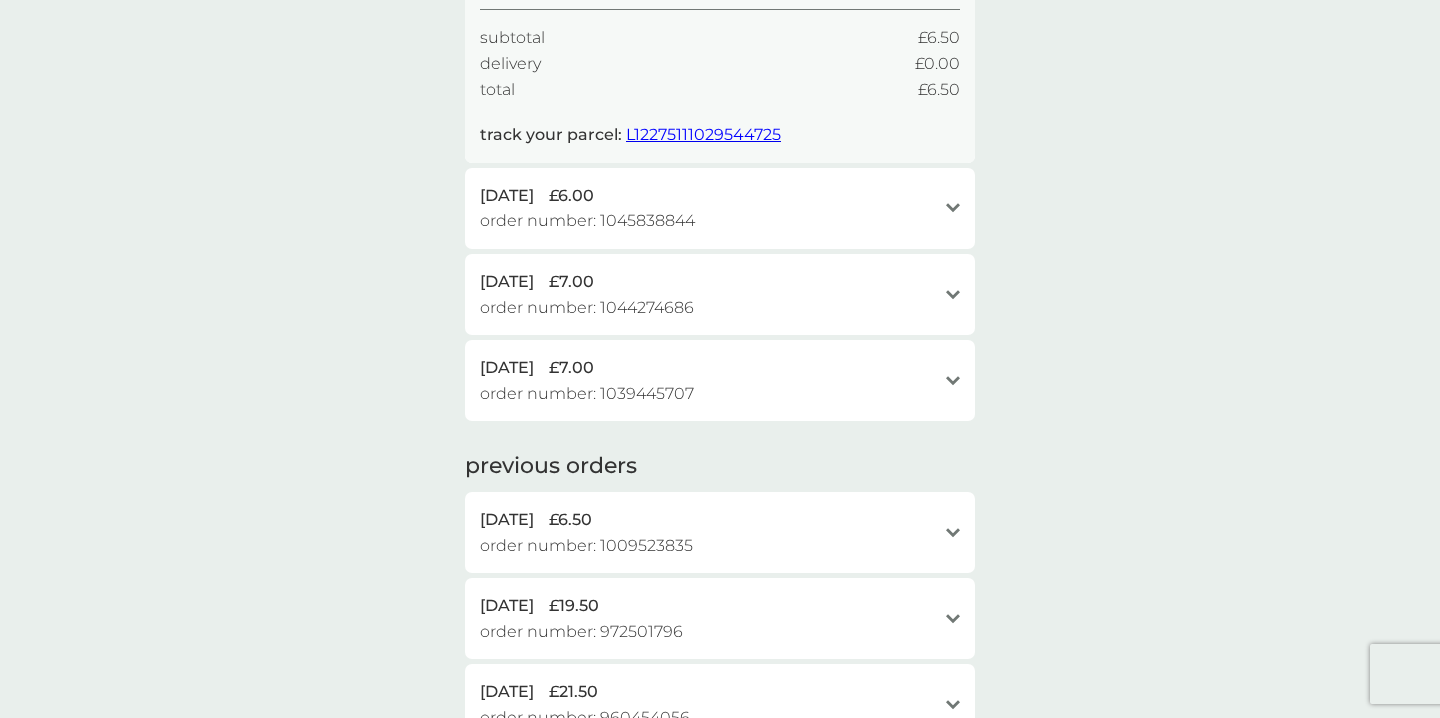 scroll, scrollTop: 376, scrollLeft: 0, axis: vertical 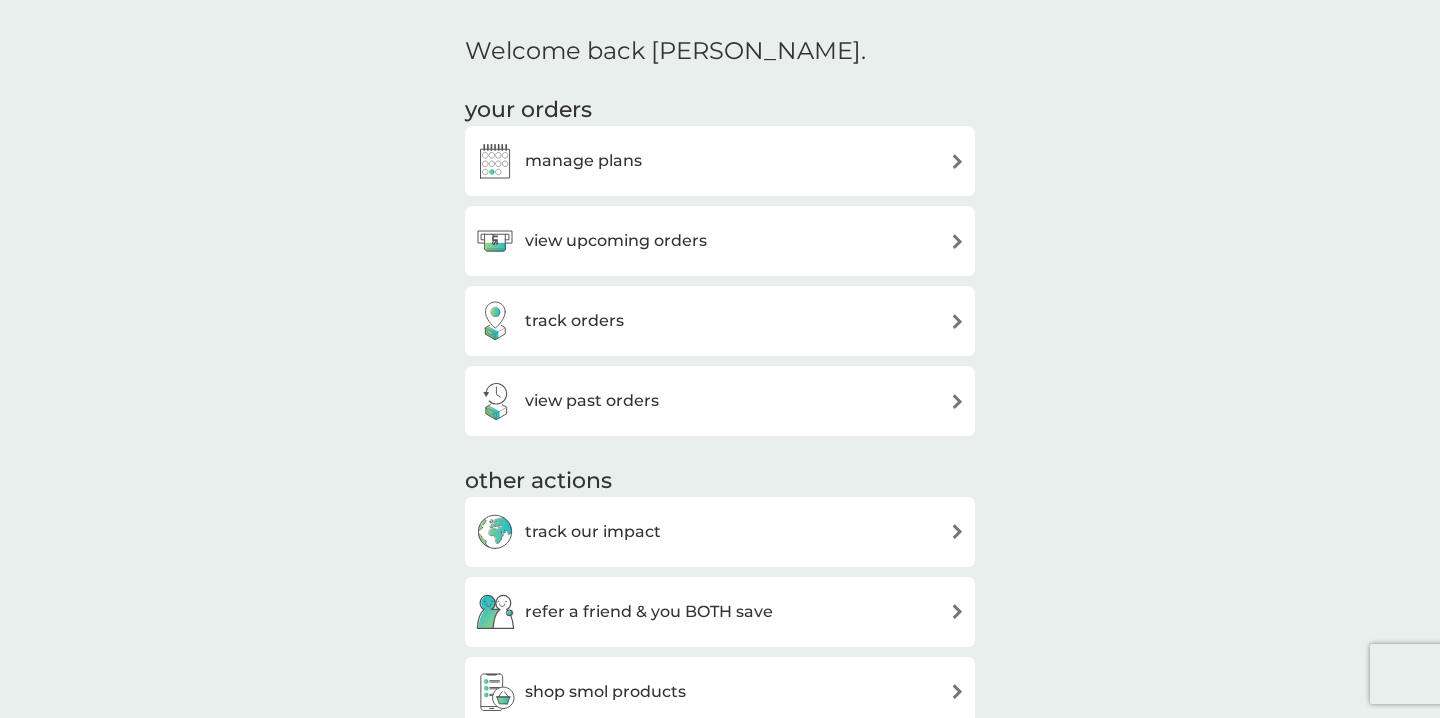 click on "manage plans" at bounding box center [720, 161] 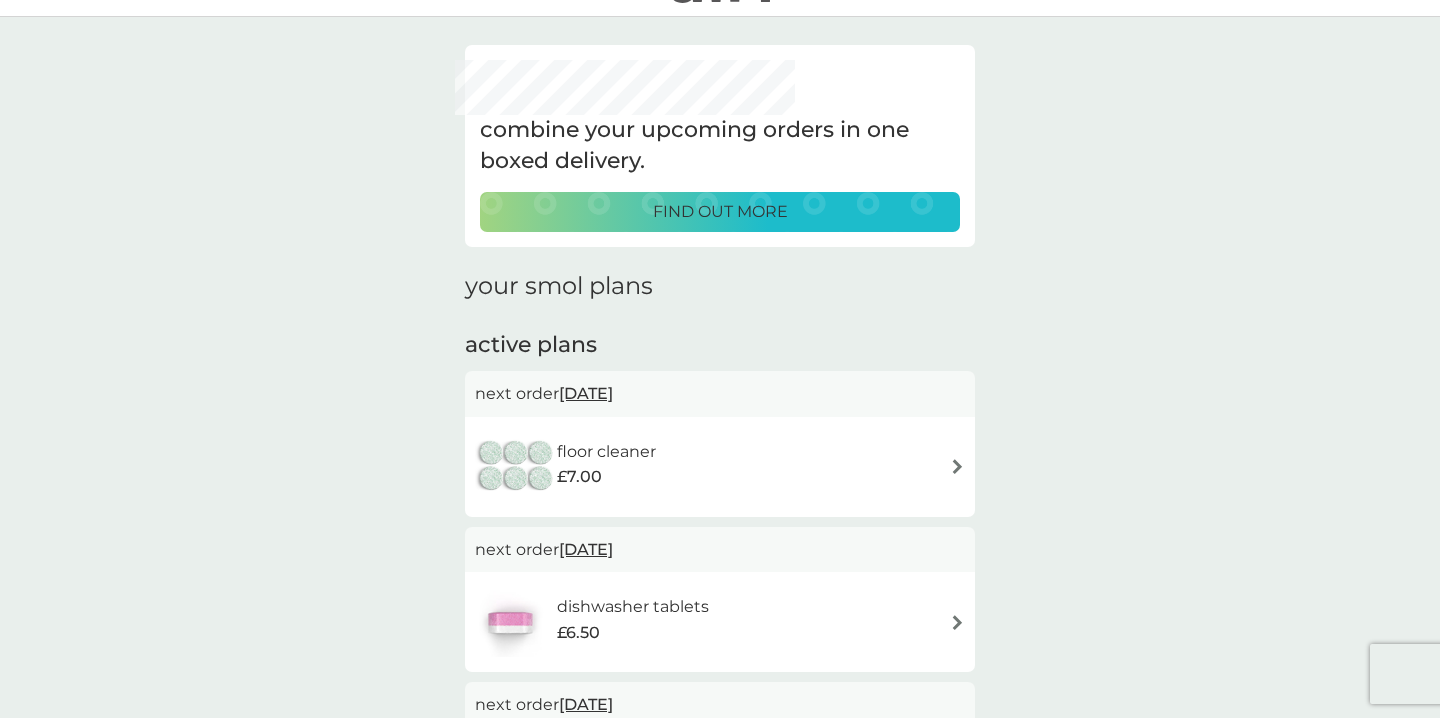 scroll, scrollTop: 0, scrollLeft: 0, axis: both 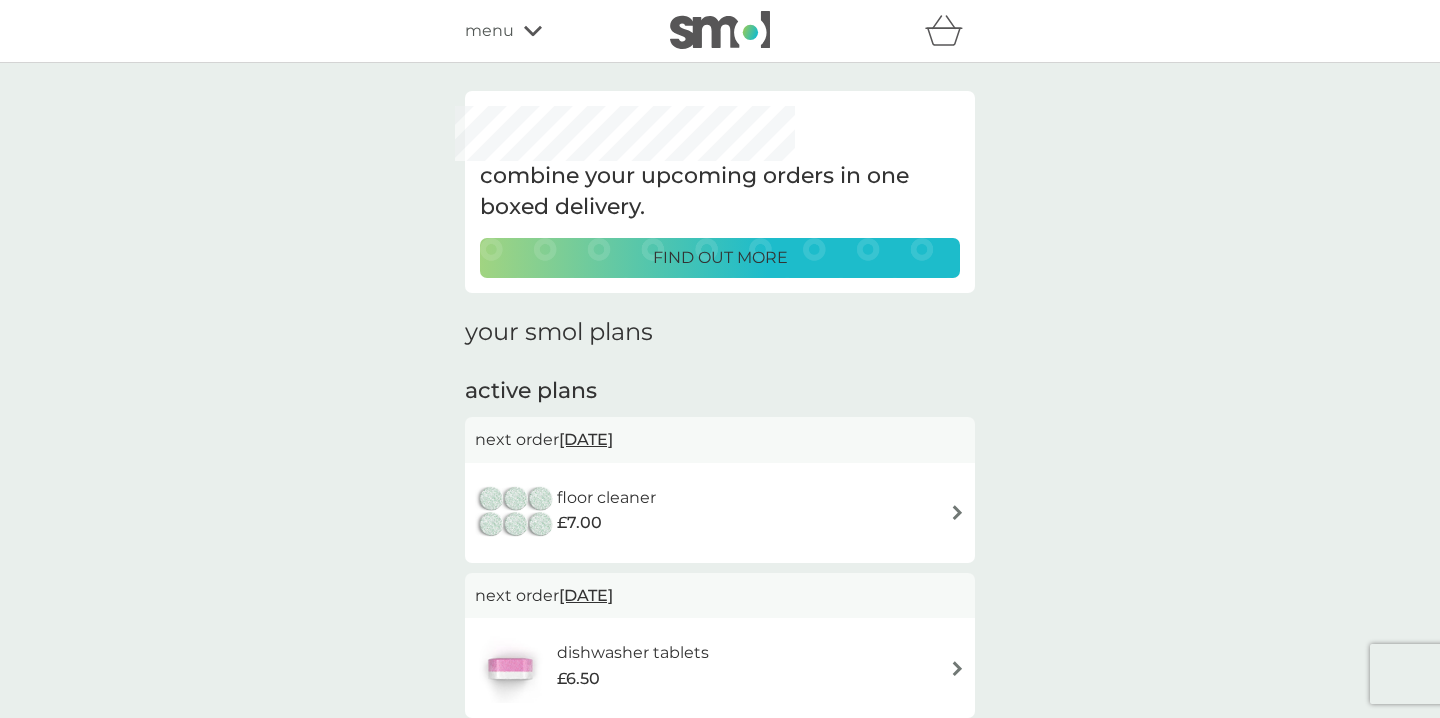 click on "menu" at bounding box center (550, 31) 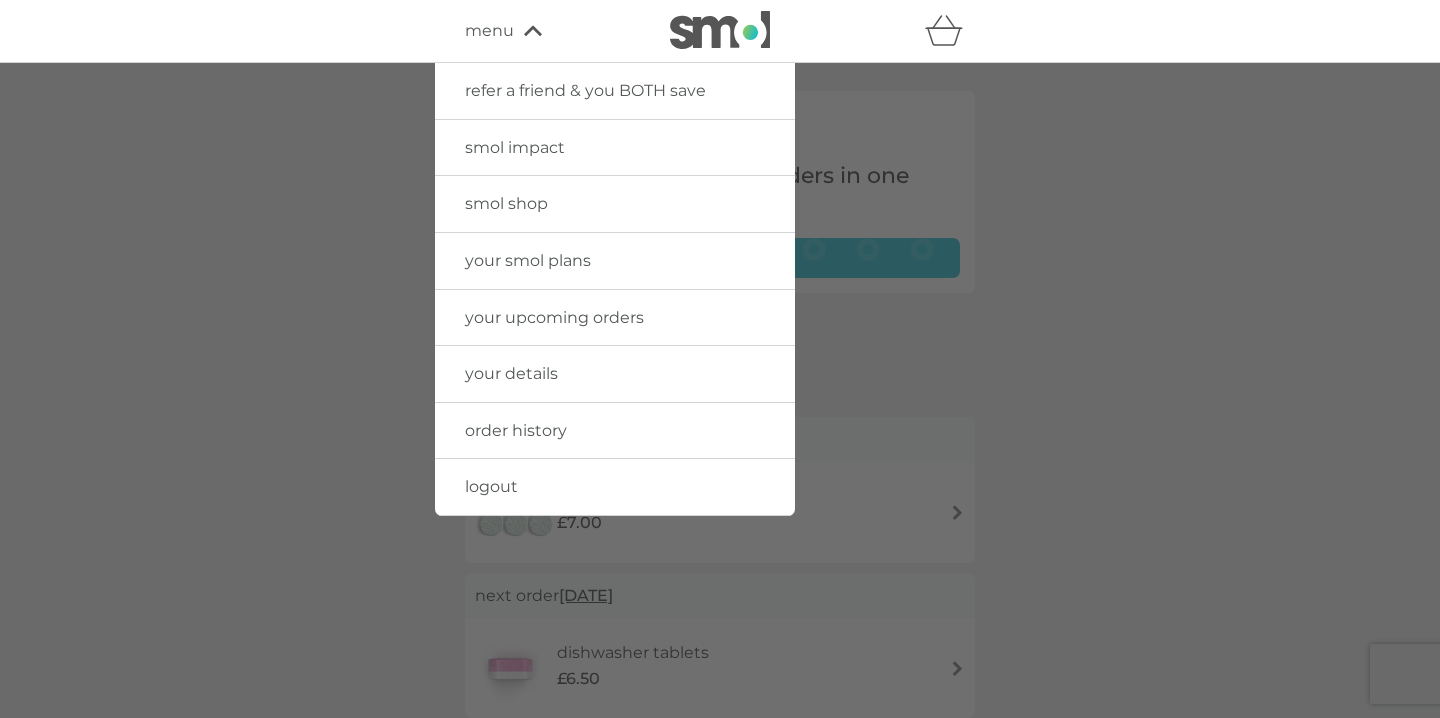 click on "your smol plans" at bounding box center [615, 261] 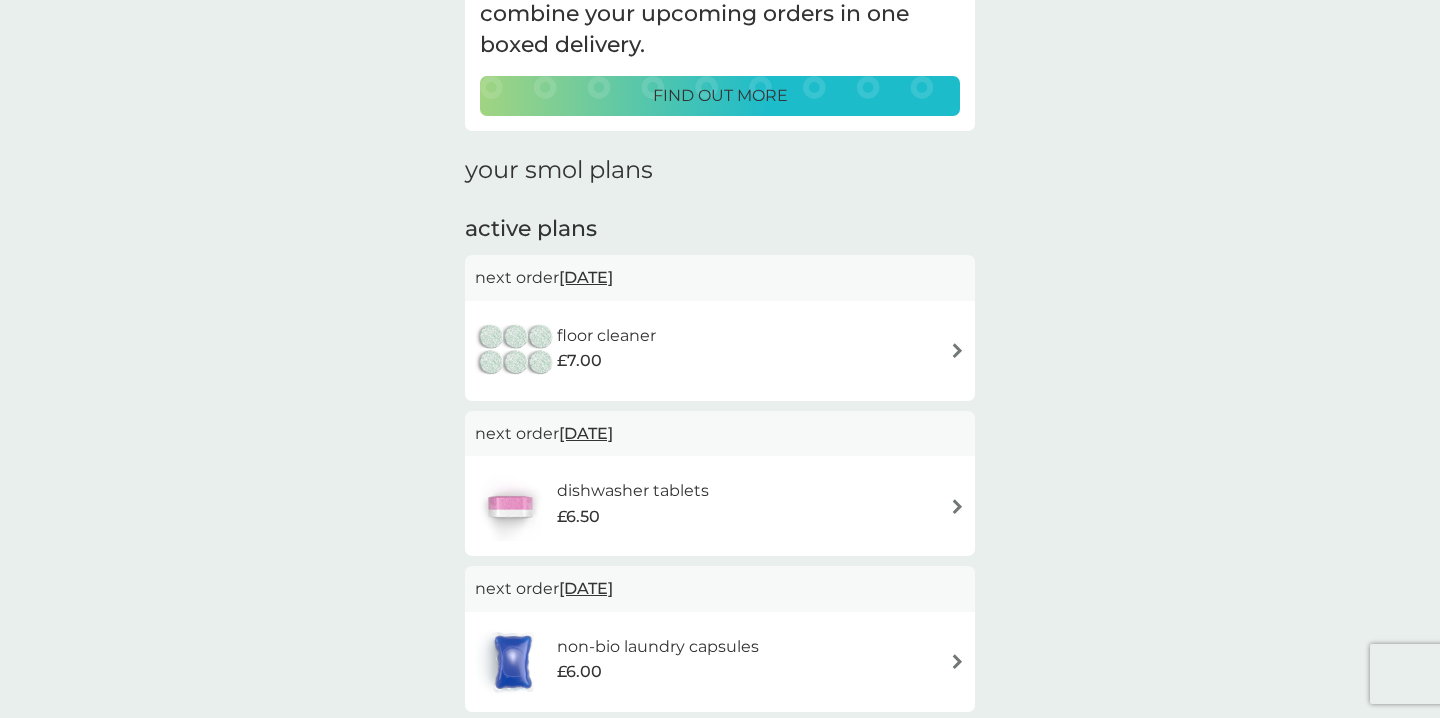 scroll, scrollTop: 0, scrollLeft: 0, axis: both 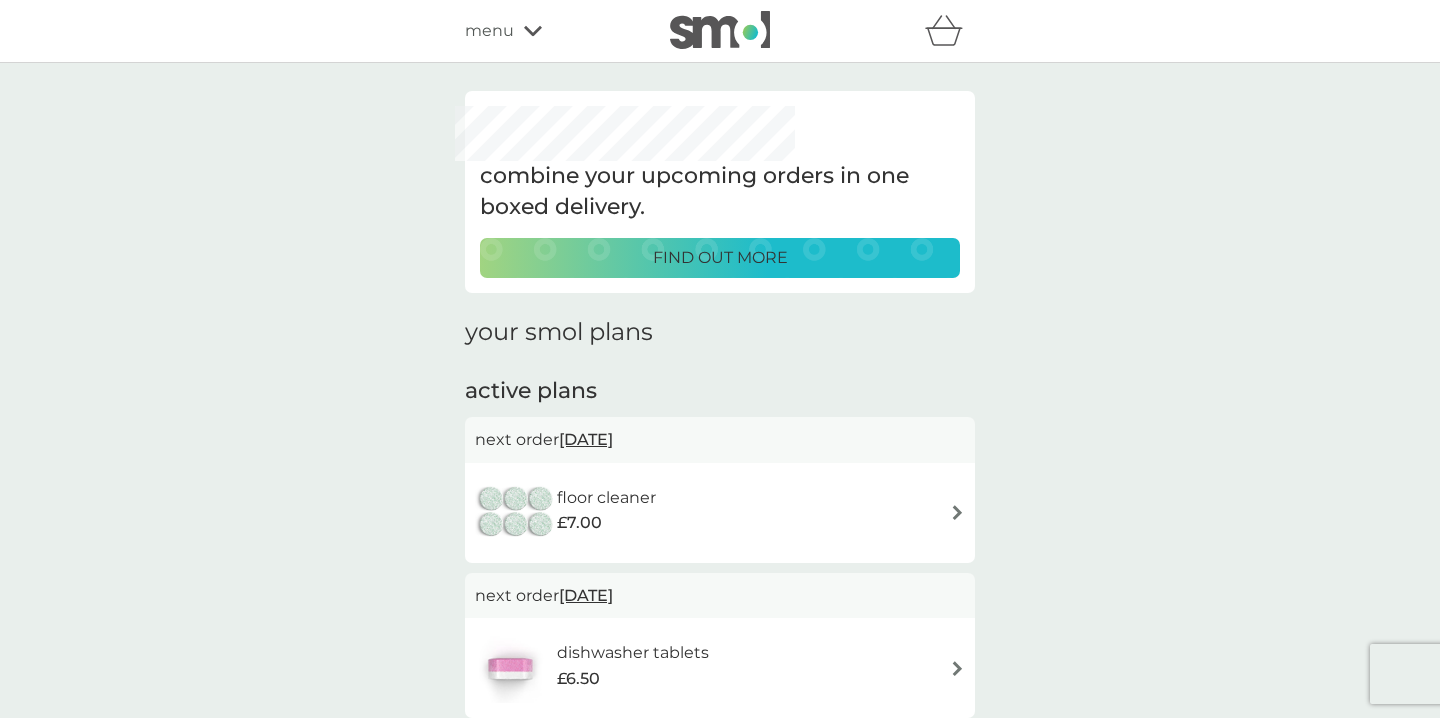 click on "refer a friend & you BOTH save smol impact smol shop your smol plans your upcoming orders your details order history logout menu" at bounding box center [720, 31] 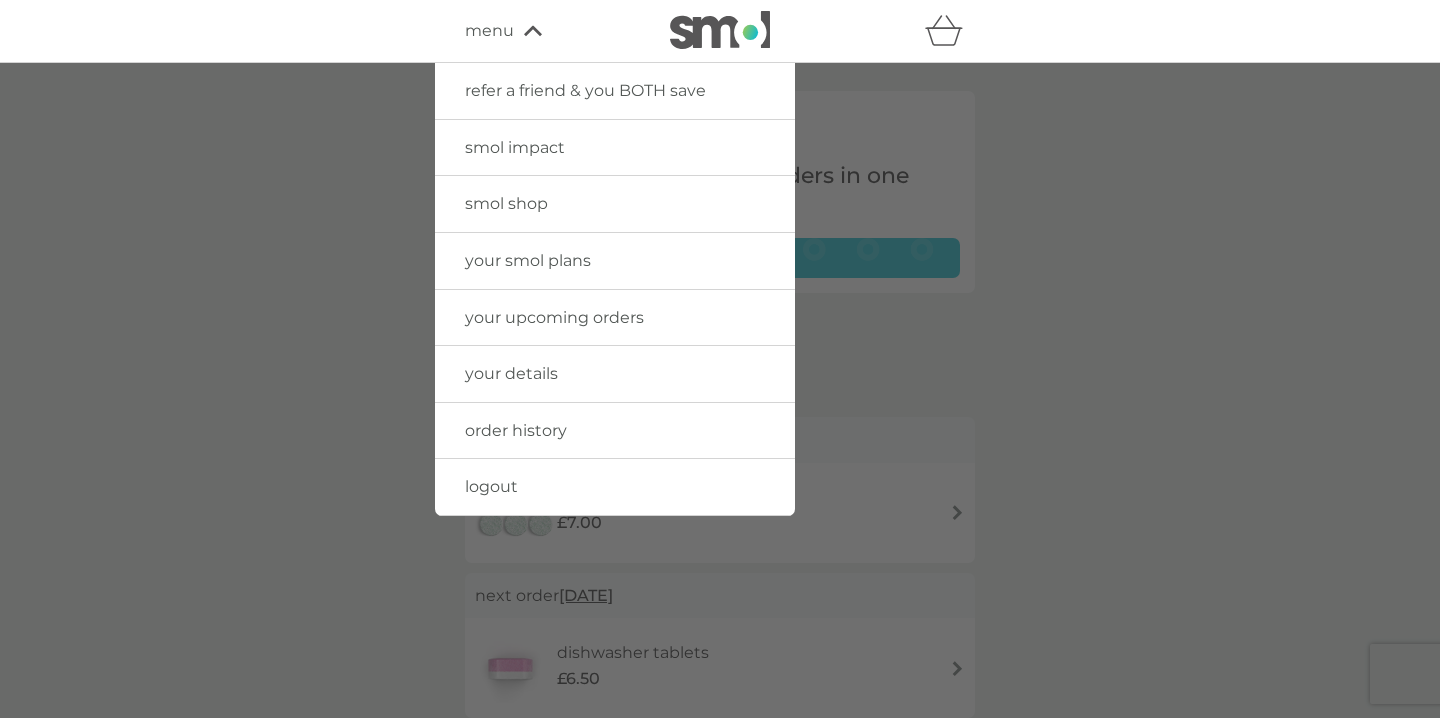 click at bounding box center [720, 422] 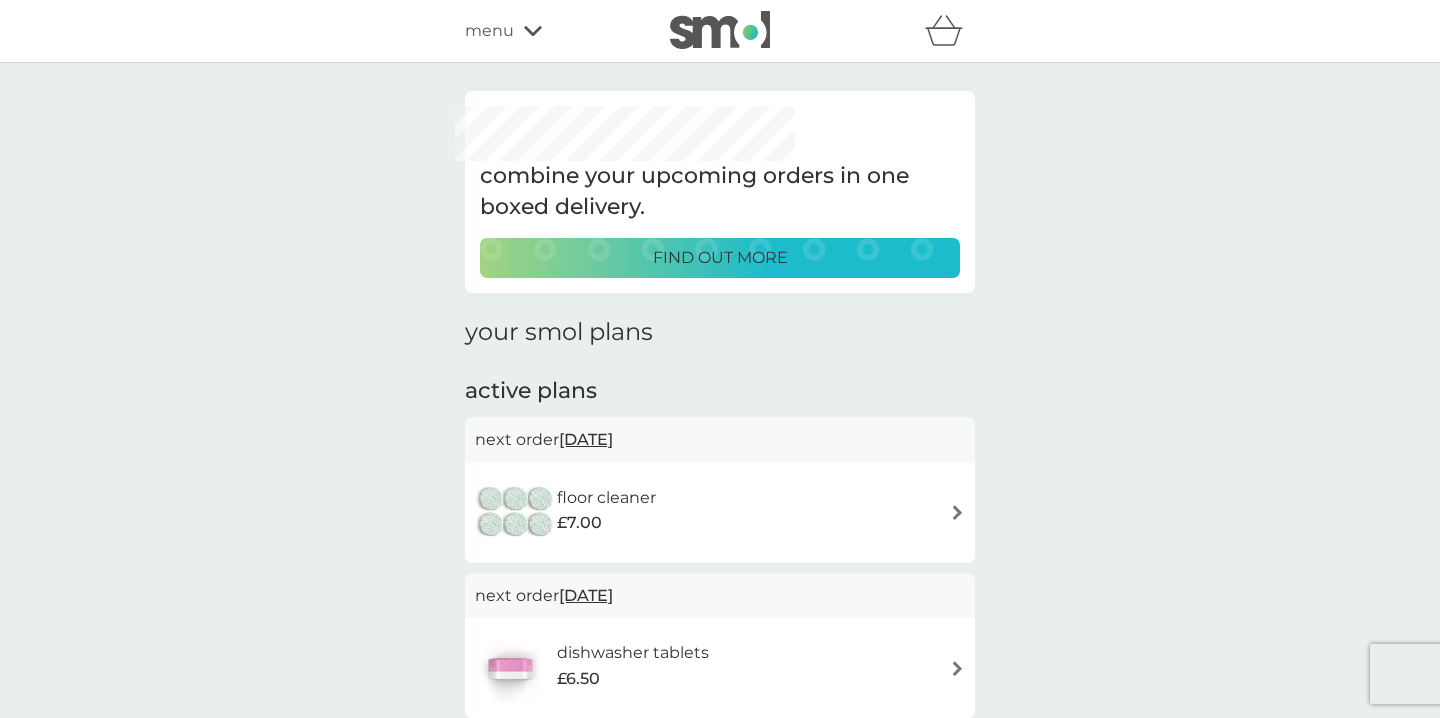 click on "menu" at bounding box center (550, 31) 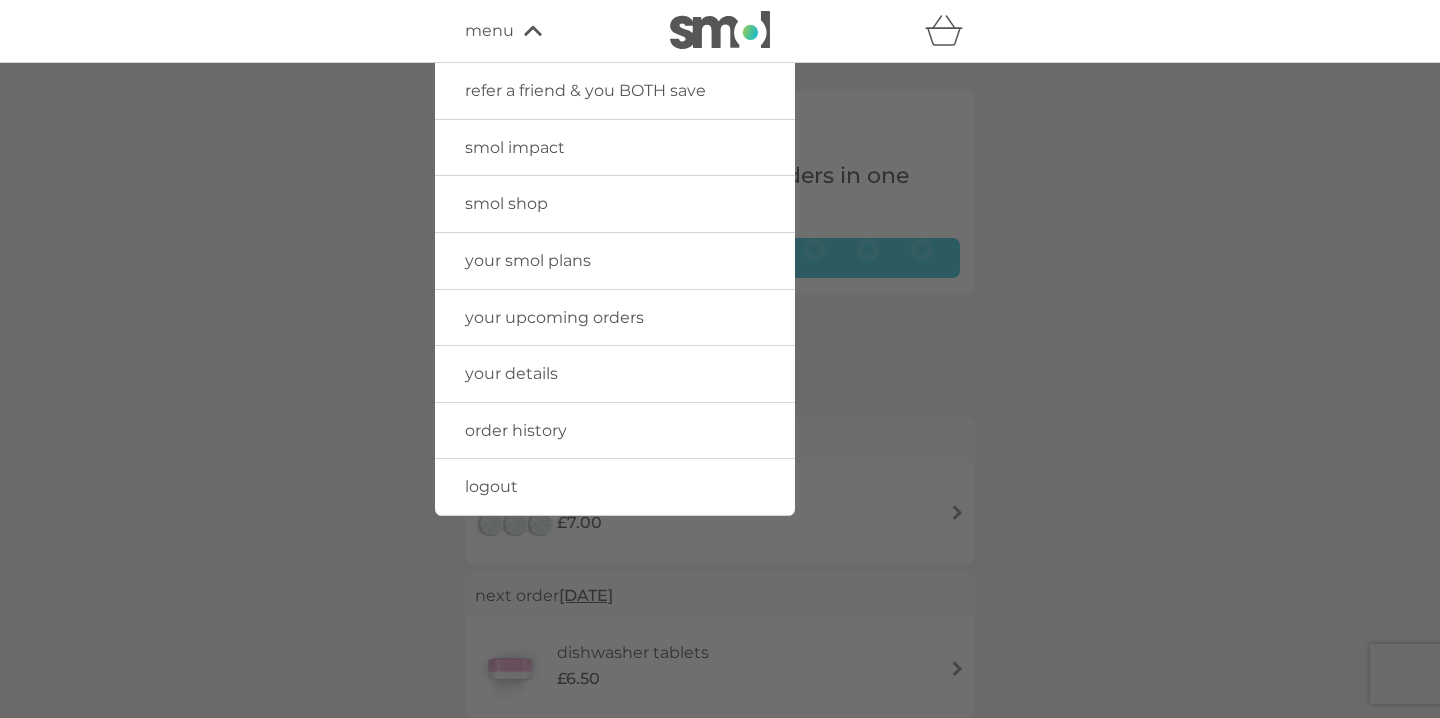 click on "your smol plans" at bounding box center [528, 260] 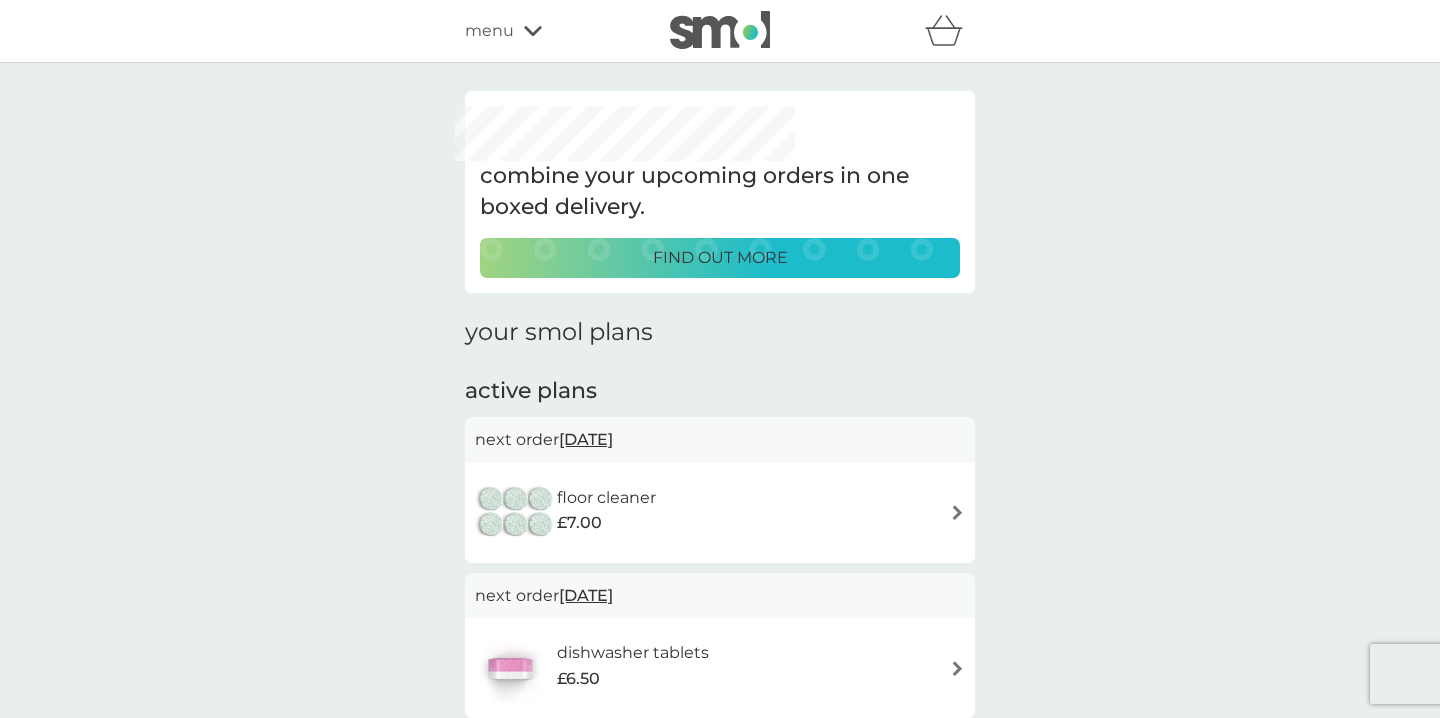 click at bounding box center [720, 30] 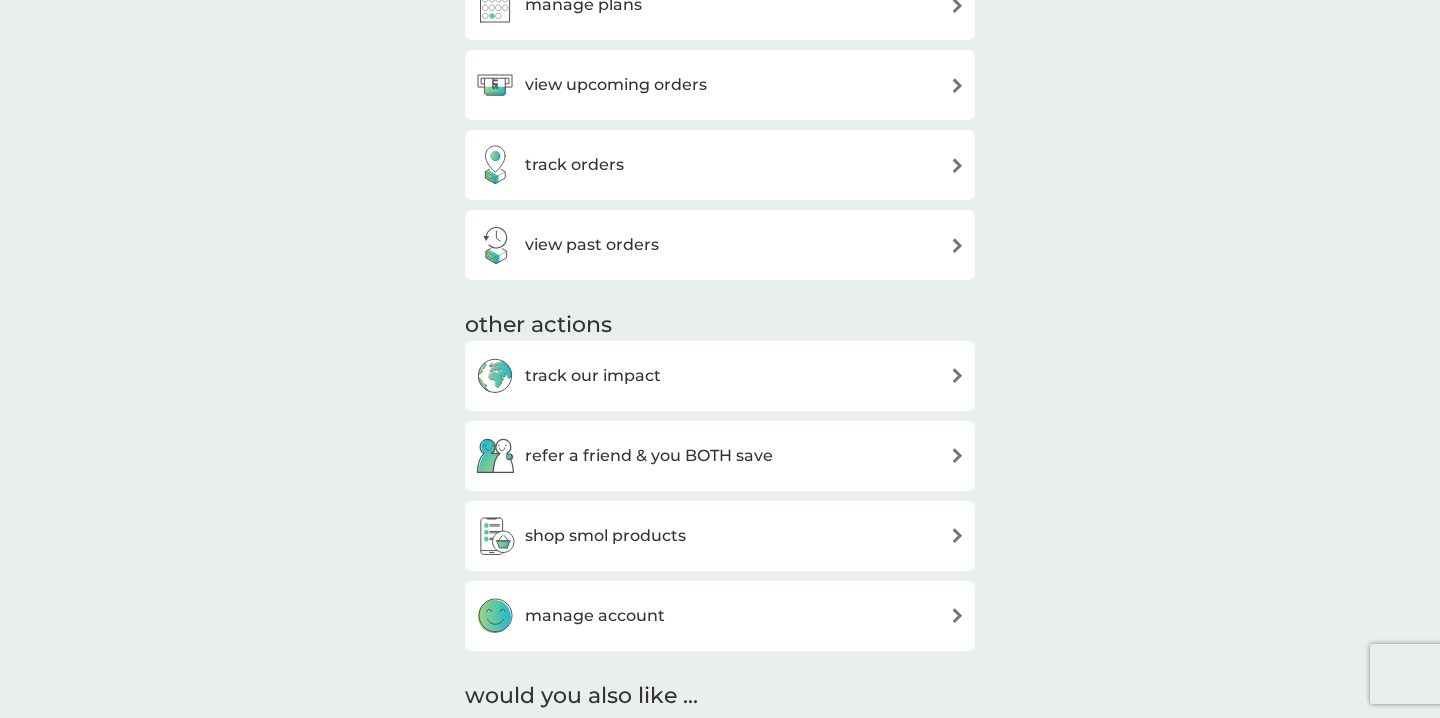 scroll, scrollTop: 756, scrollLeft: 0, axis: vertical 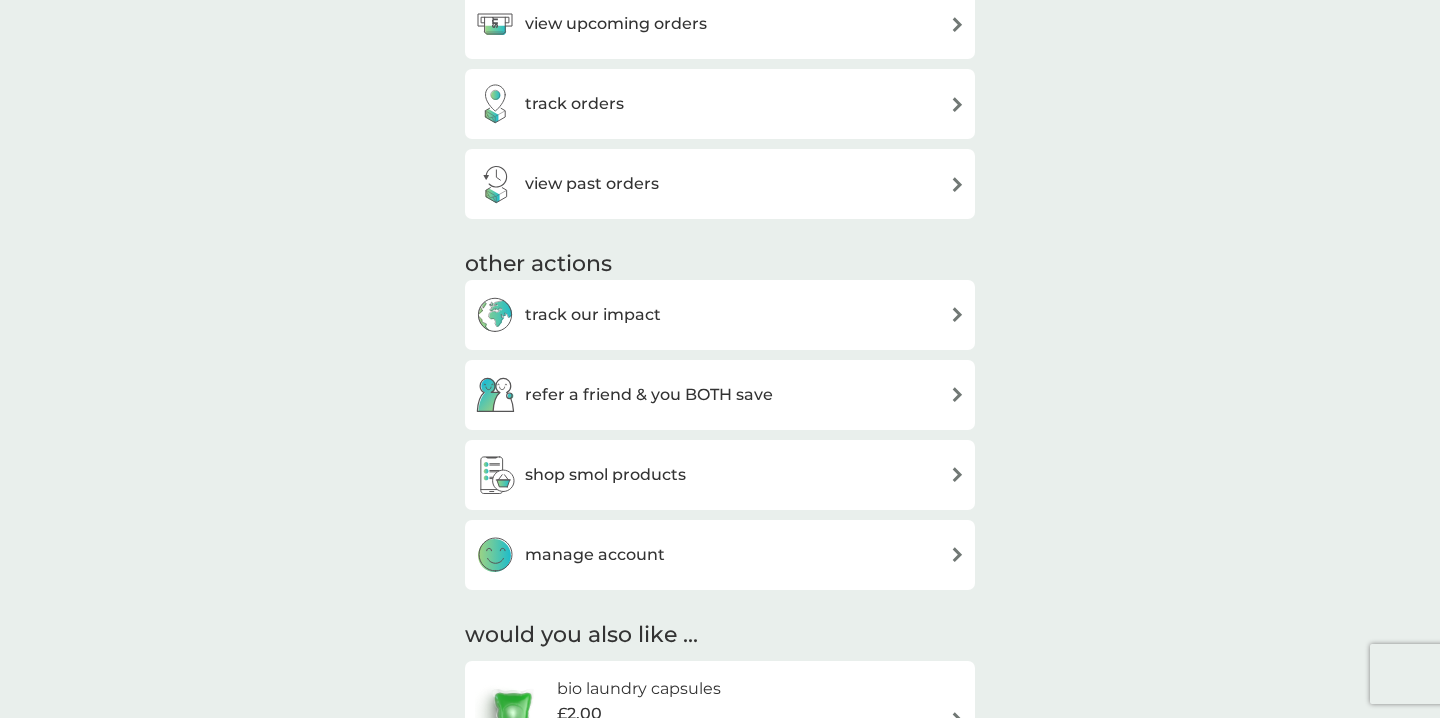 click on "manage account" at bounding box center (595, 555) 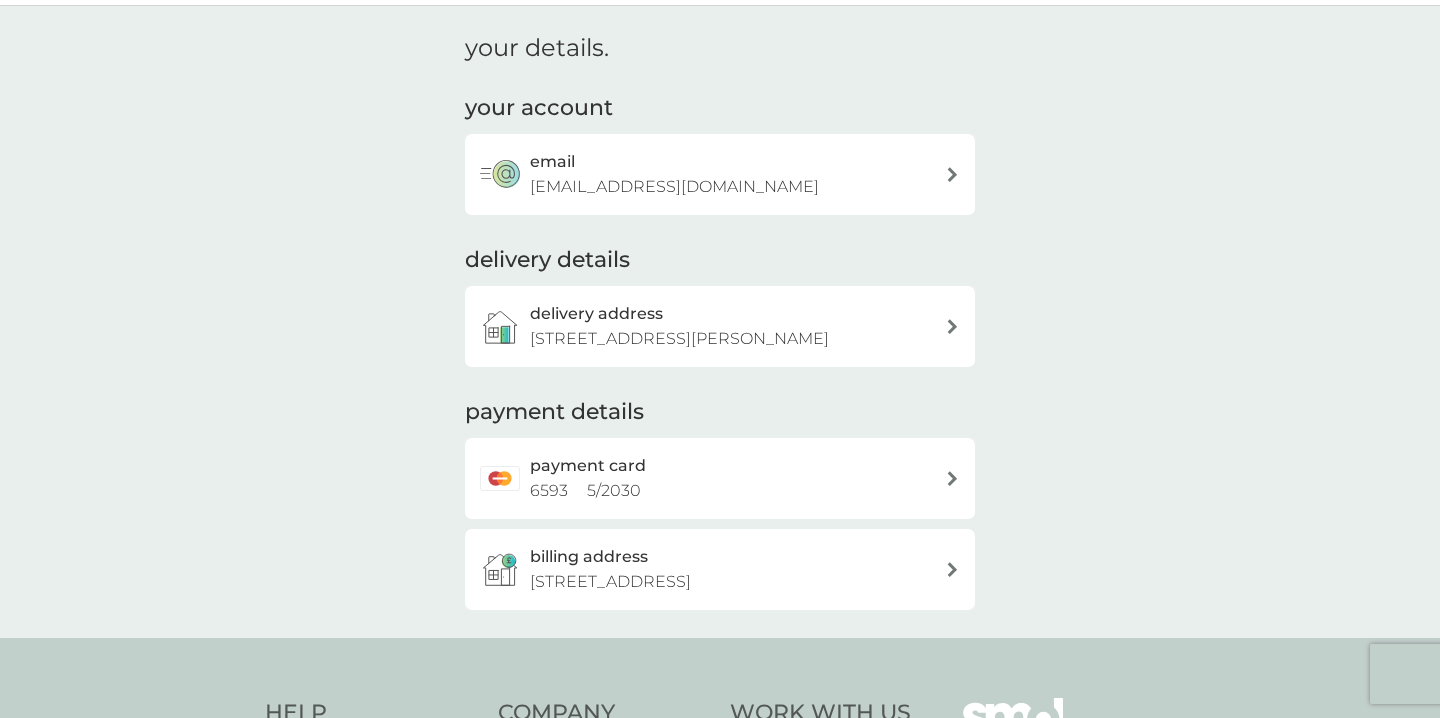 scroll, scrollTop: 0, scrollLeft: 0, axis: both 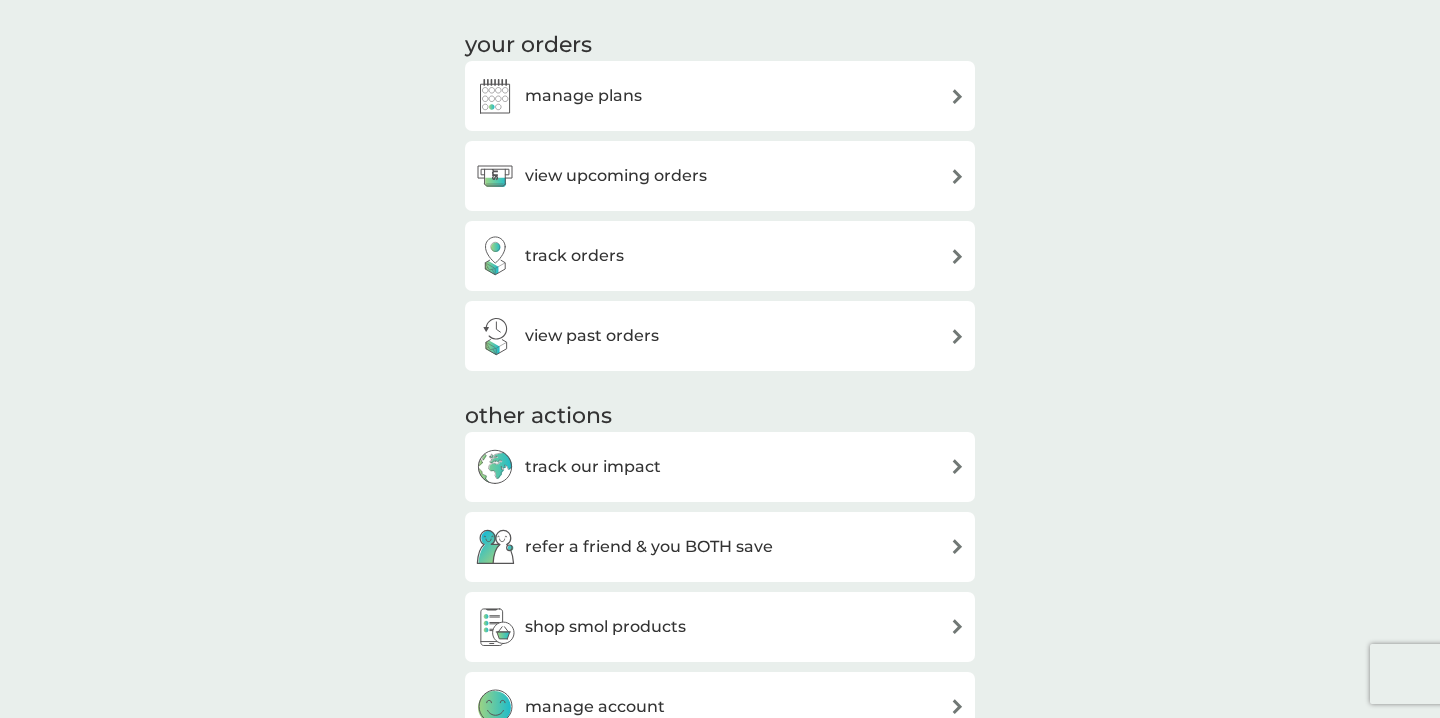 click on "view past orders" at bounding box center (592, 336) 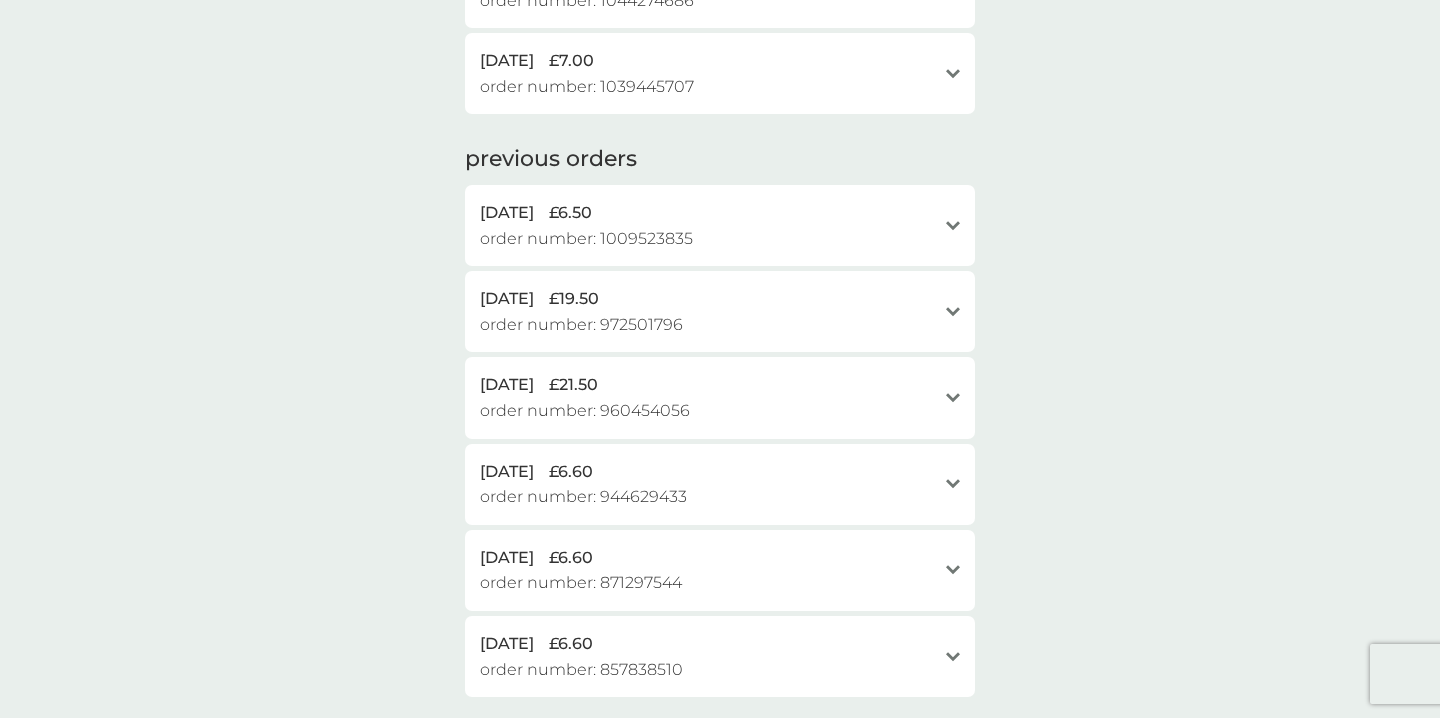 scroll, scrollTop: 634, scrollLeft: 0, axis: vertical 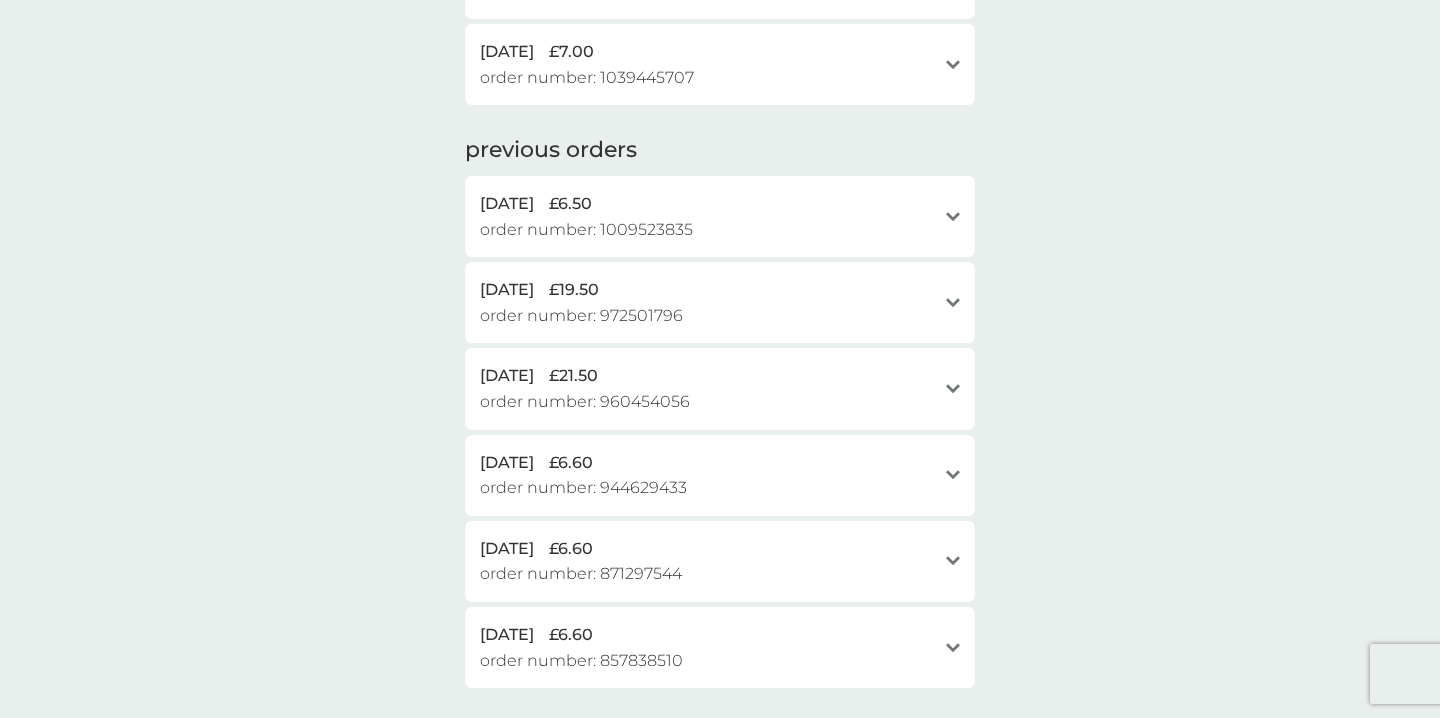 click on "28 May 2025 £6.50" at bounding box center [708, 204] 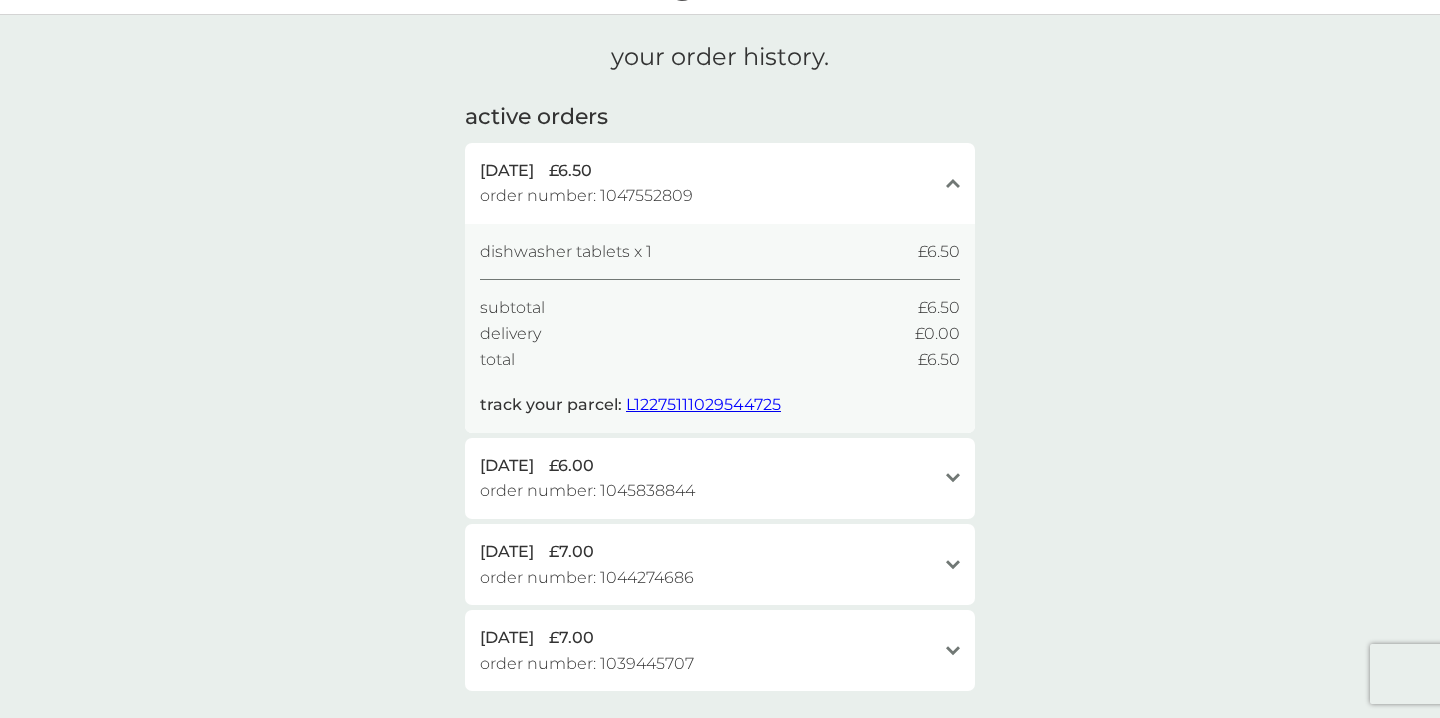 scroll, scrollTop: 0, scrollLeft: 0, axis: both 